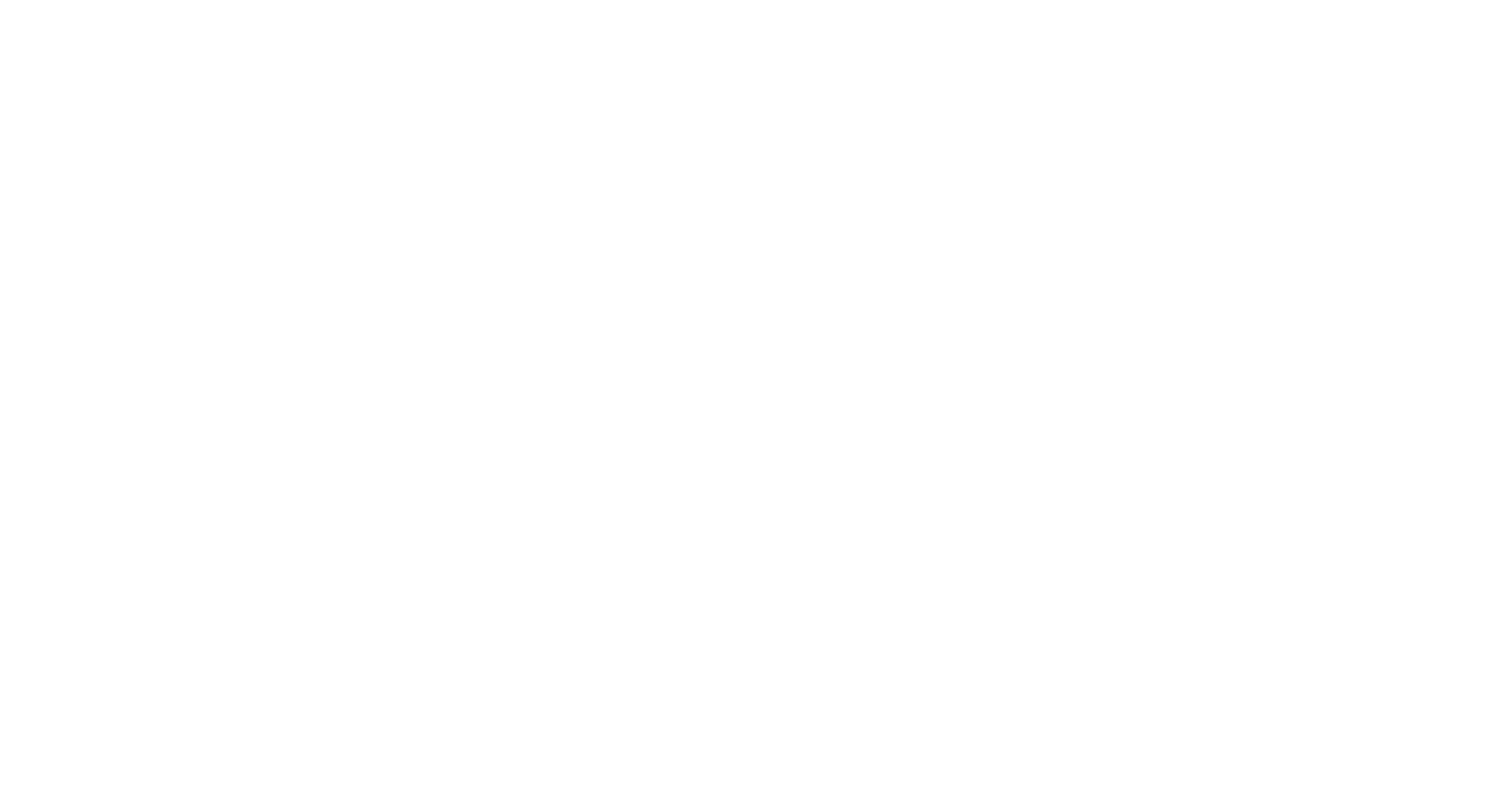 scroll, scrollTop: 0, scrollLeft: 0, axis: both 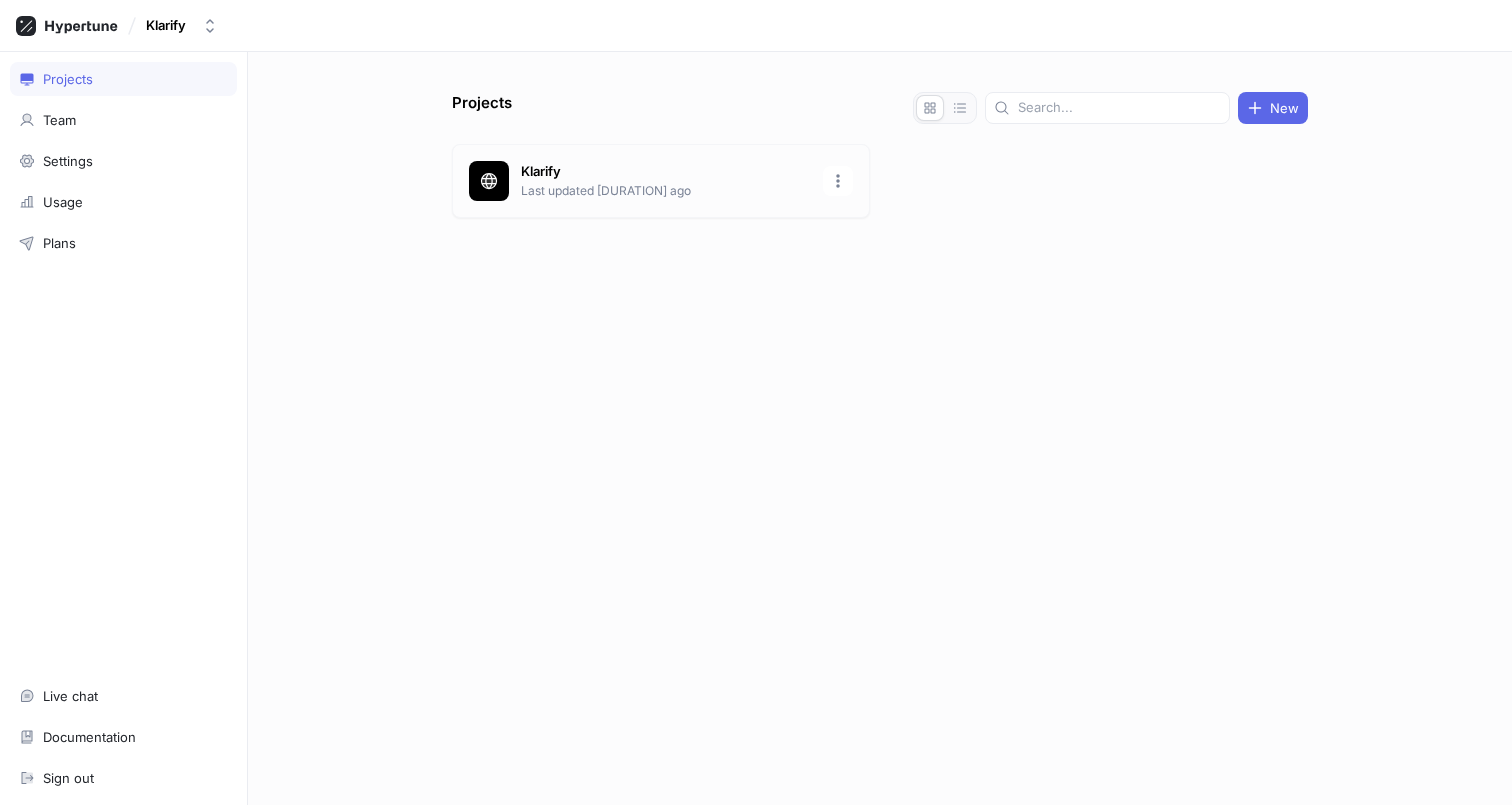 click at bounding box center [489, 181] 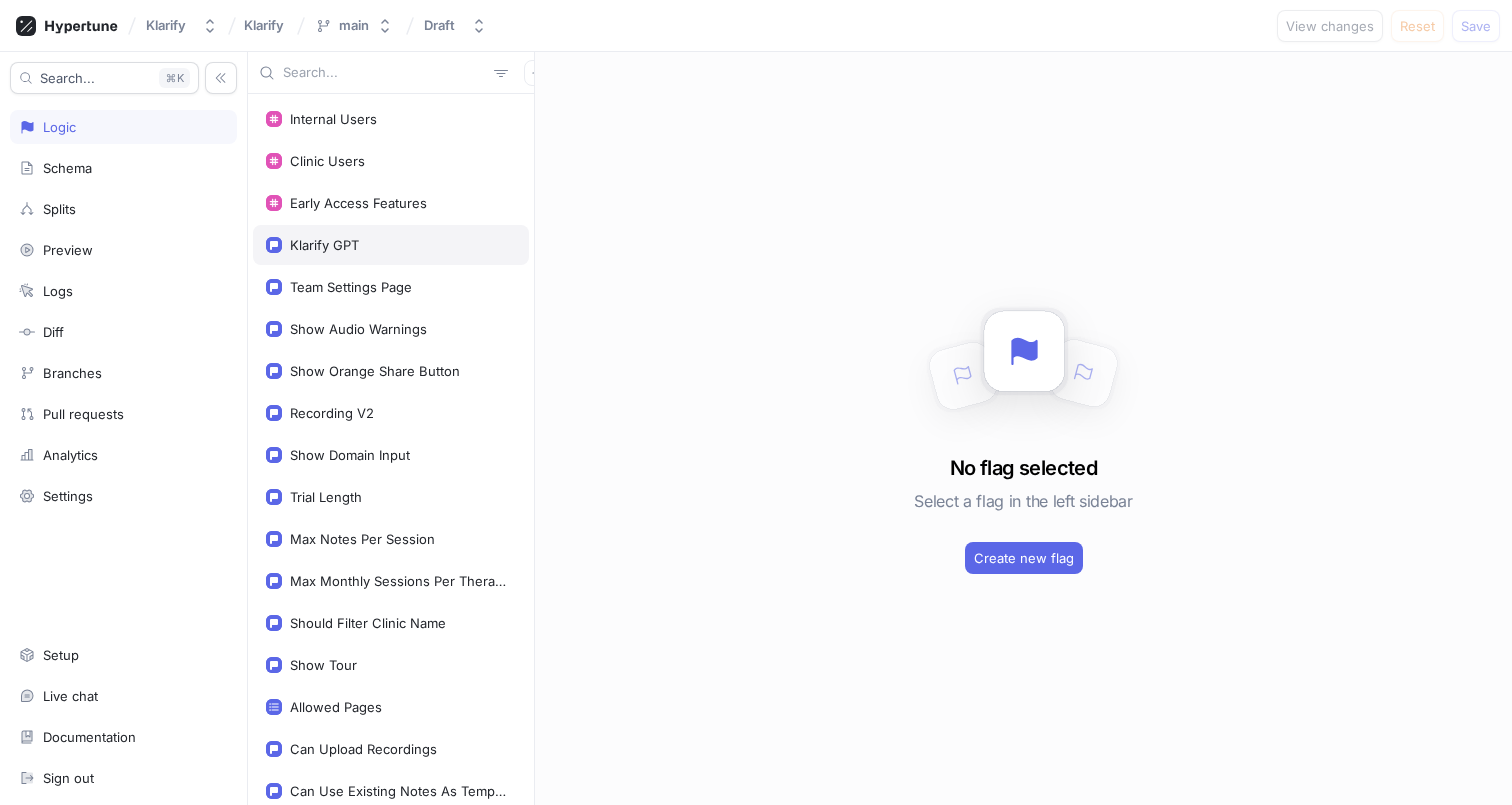 click on "Klarify GPT" at bounding box center [391, 245] 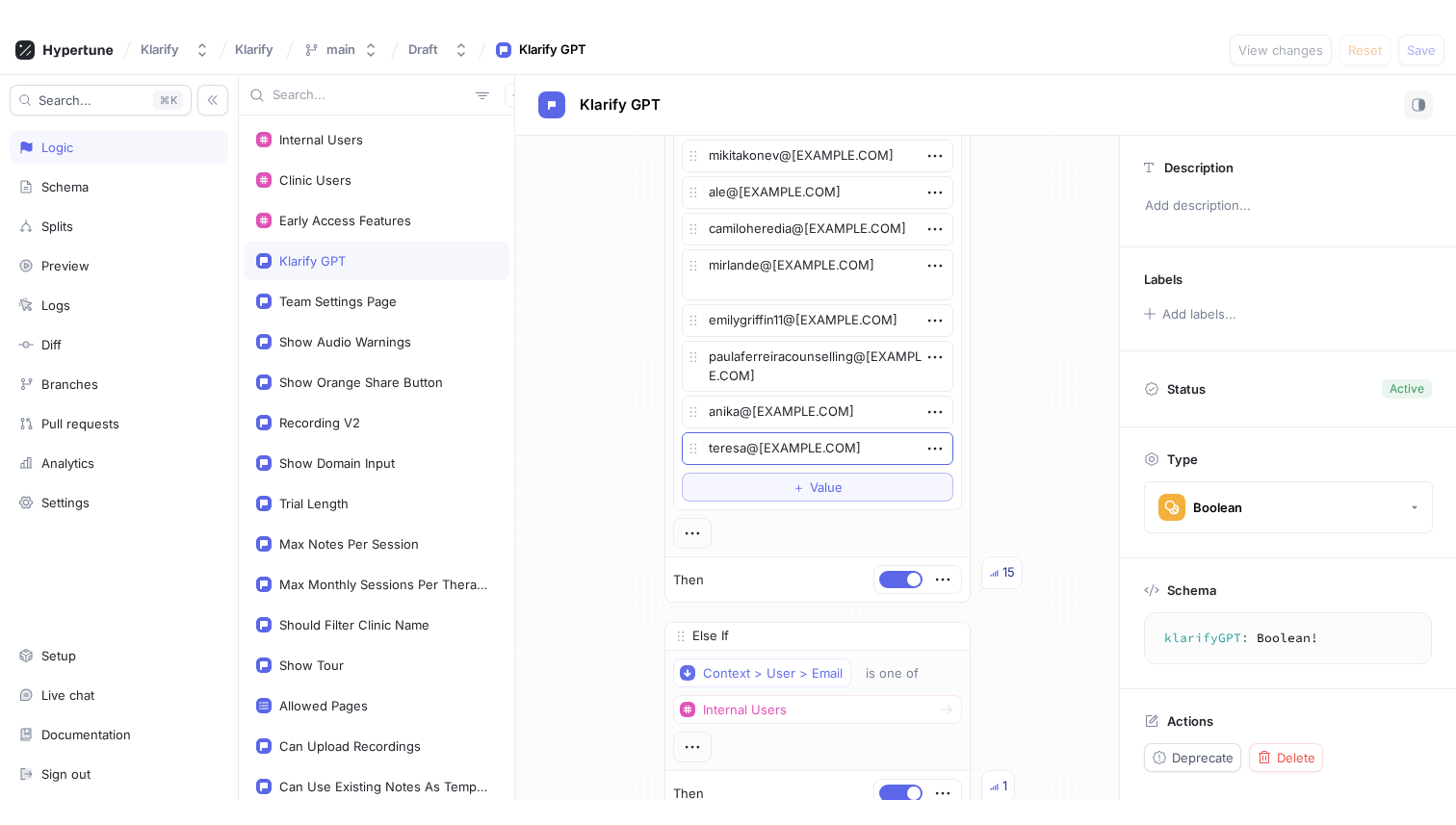 scroll, scrollTop: 2814, scrollLeft: 0, axis: vertical 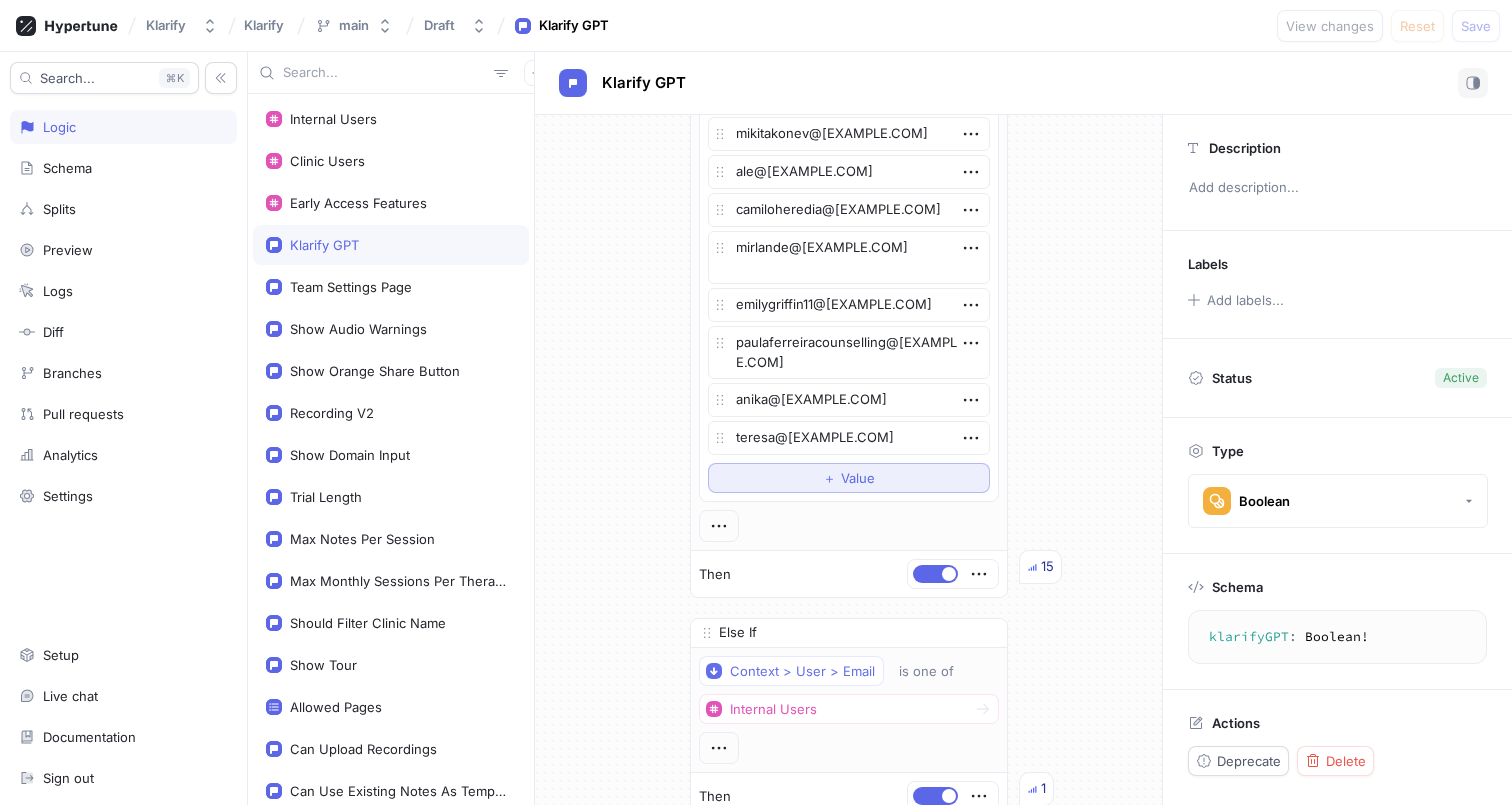 click on "＋ Value" at bounding box center [849, 478] 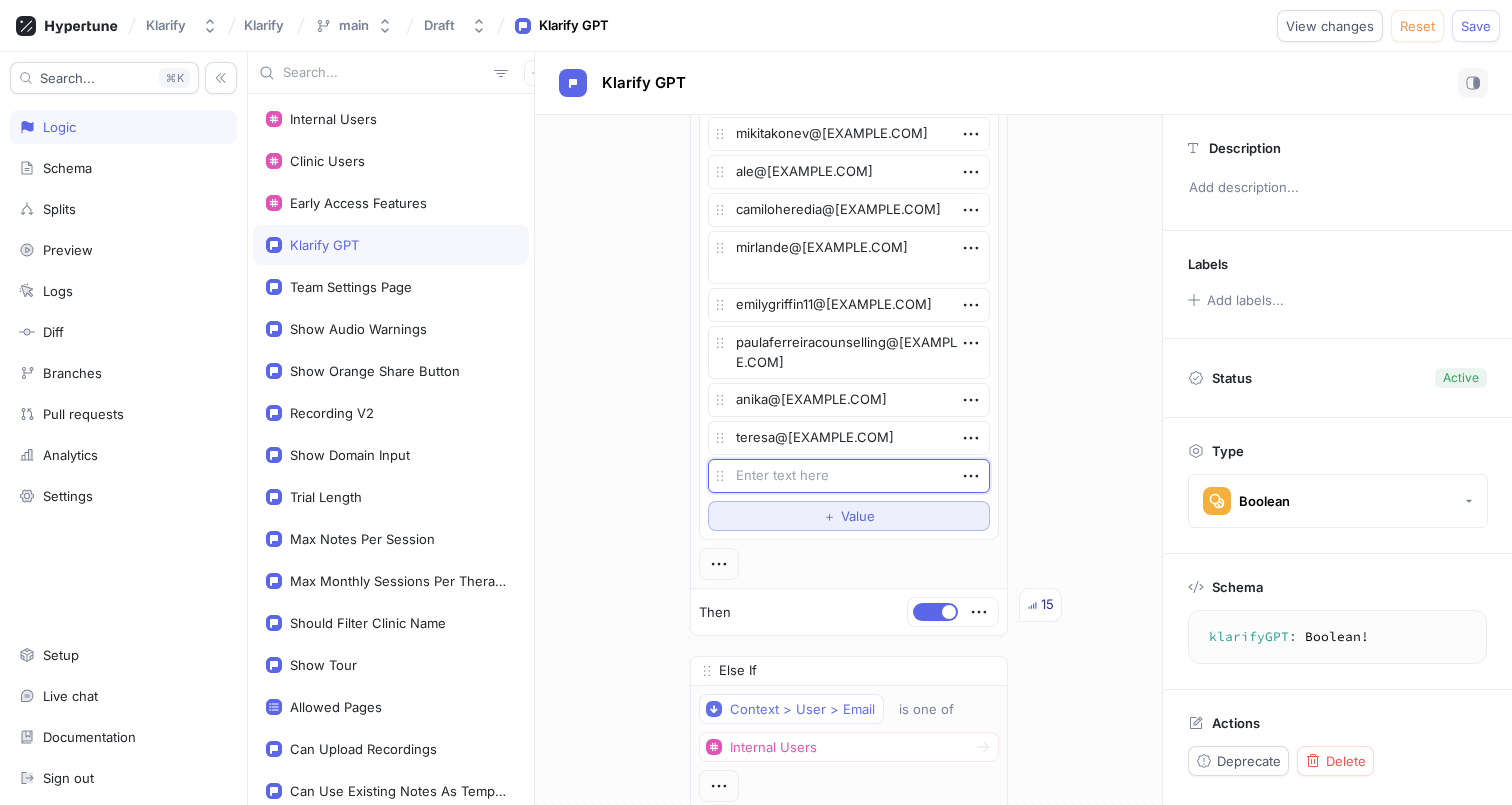 type on "x" 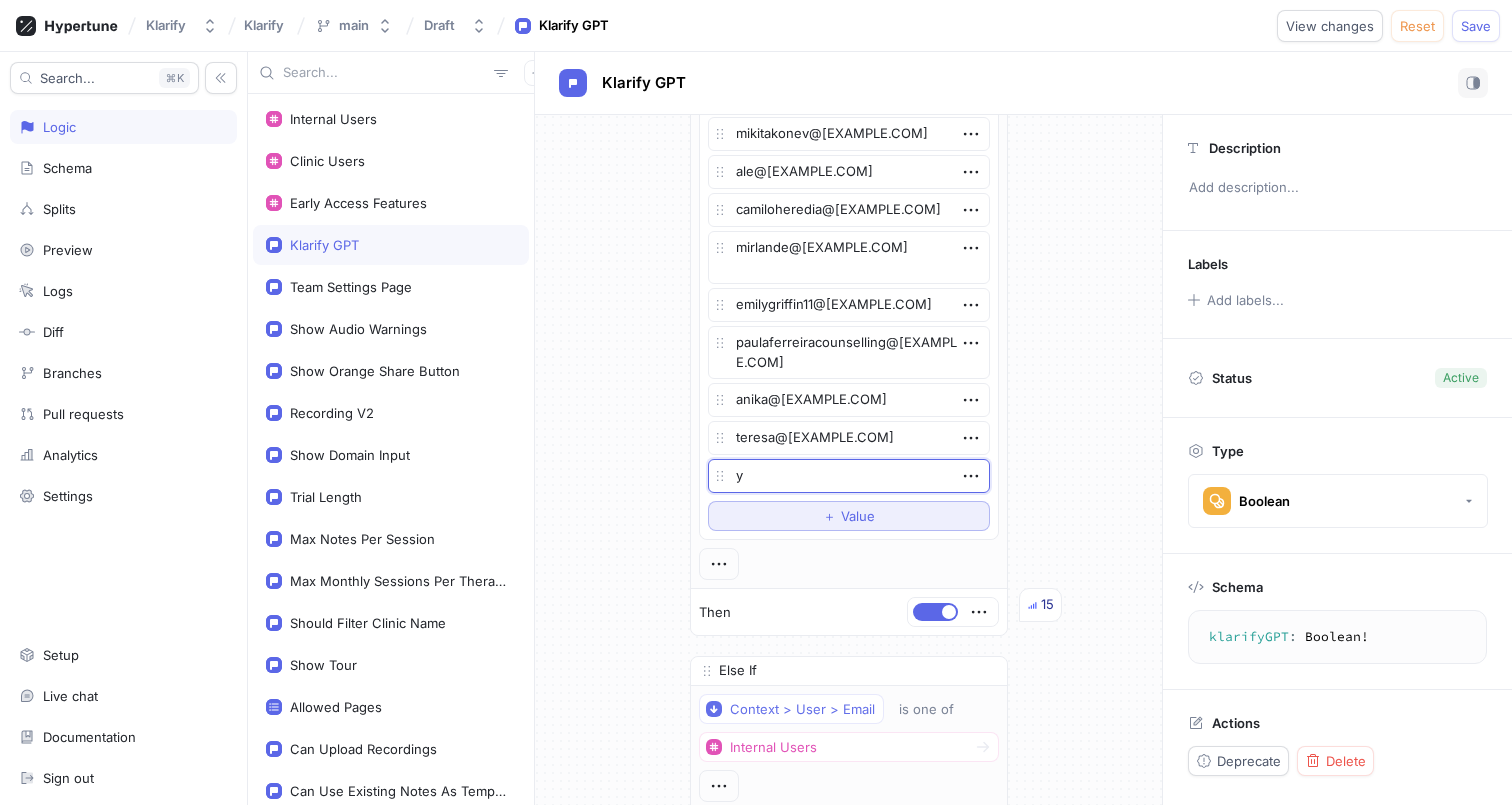 type on "x" 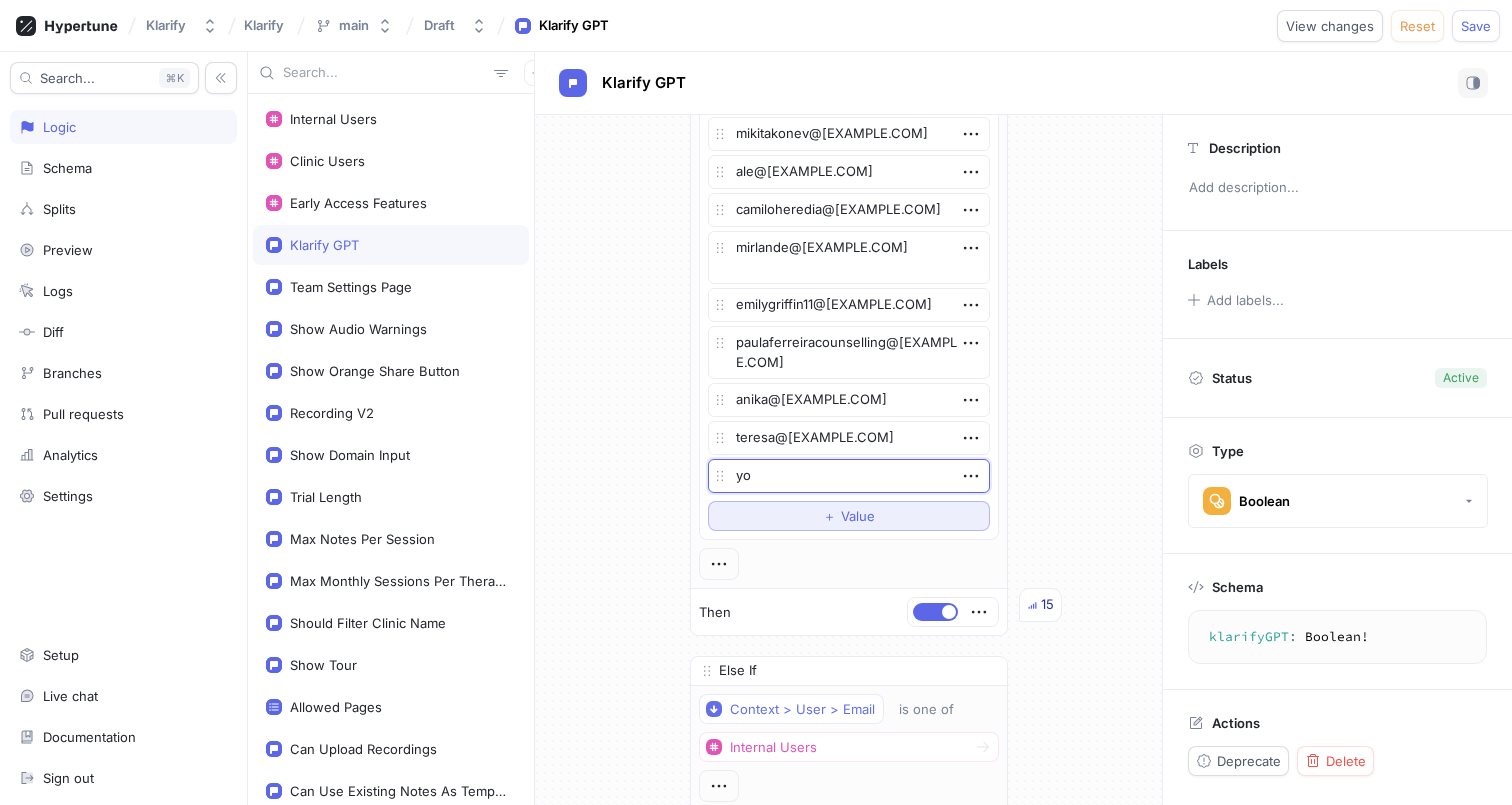 type on "x" 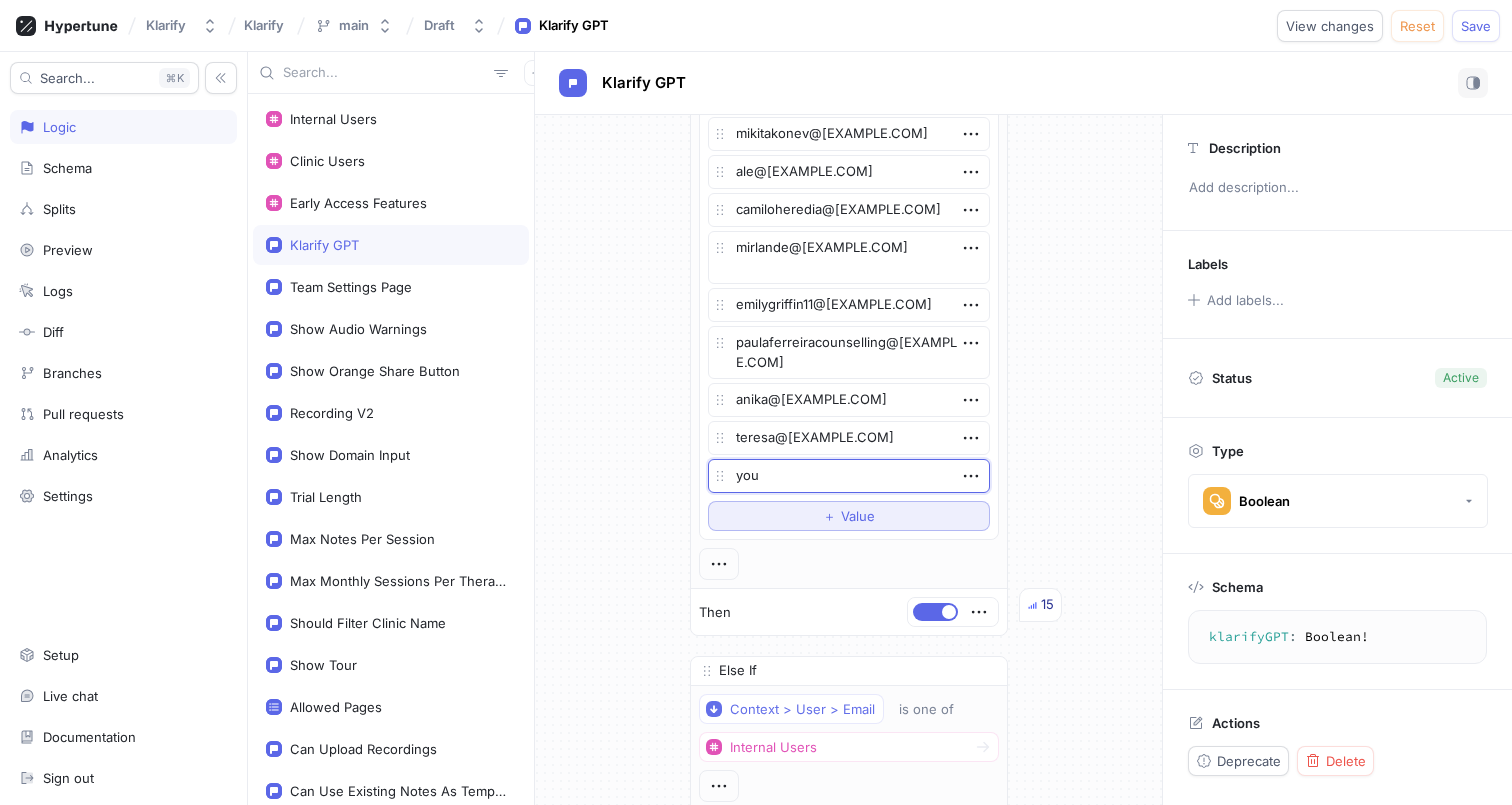 type on "x" 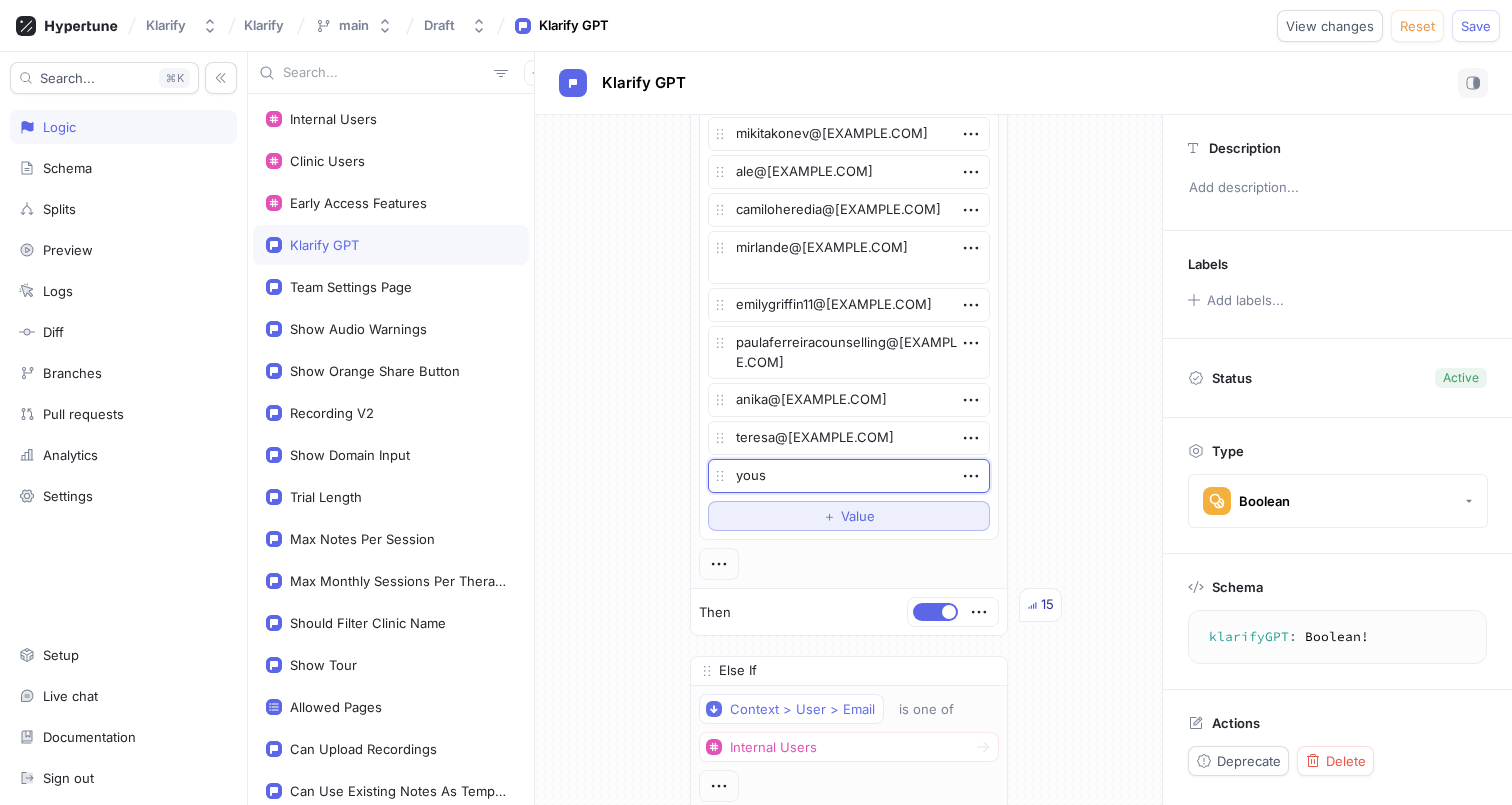 type on "yousu" 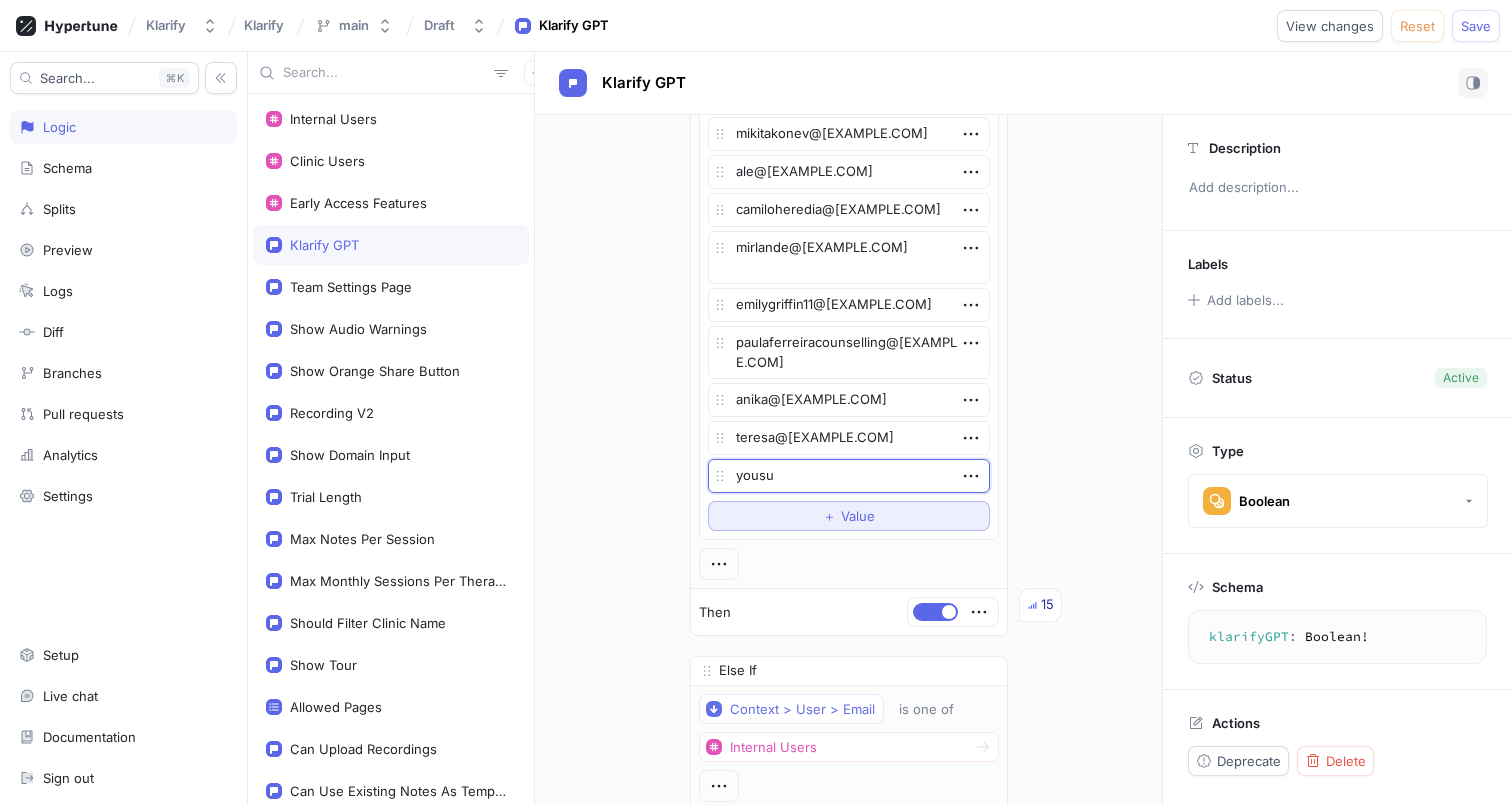 type on "x" 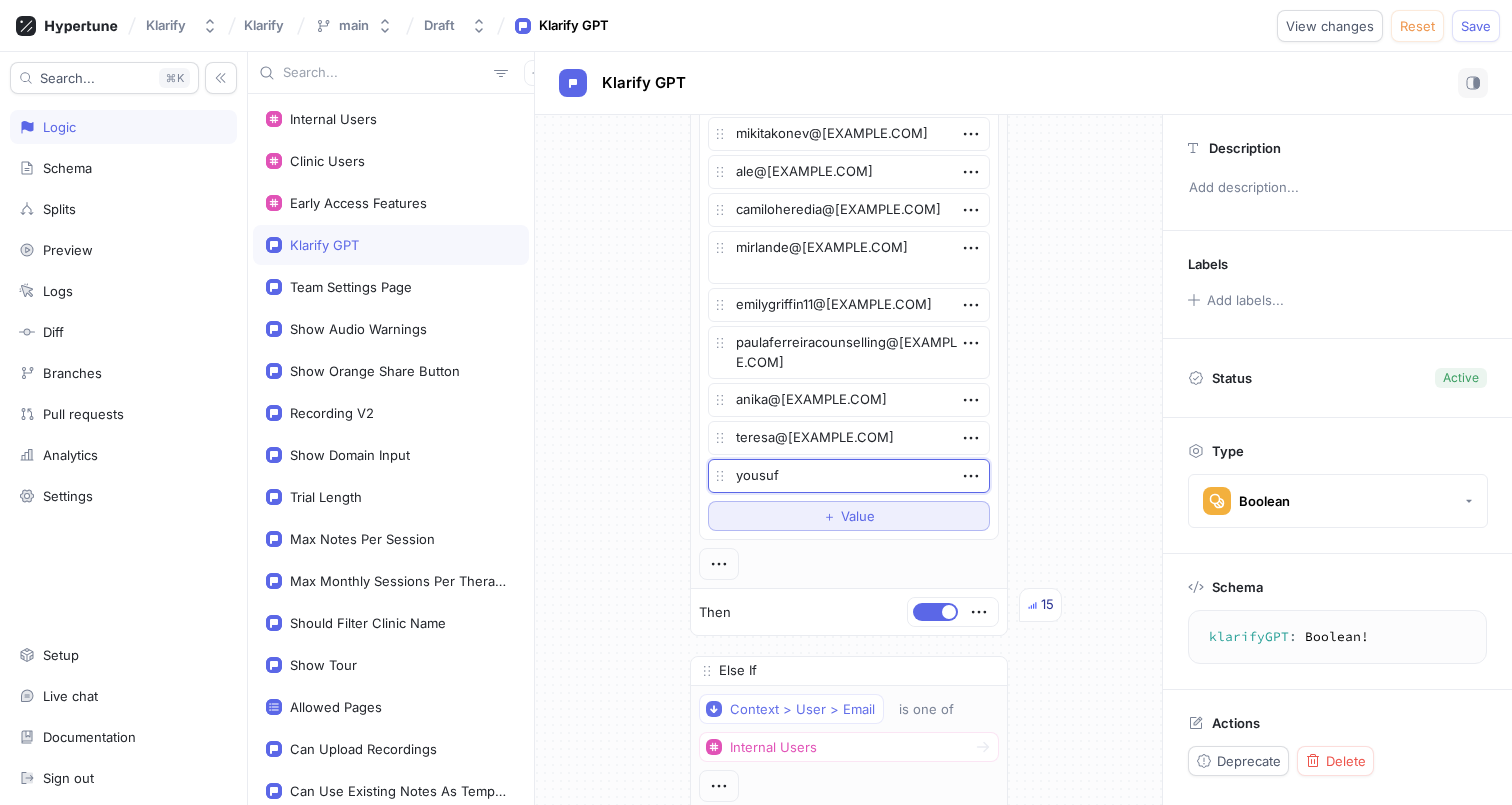 type on "x" 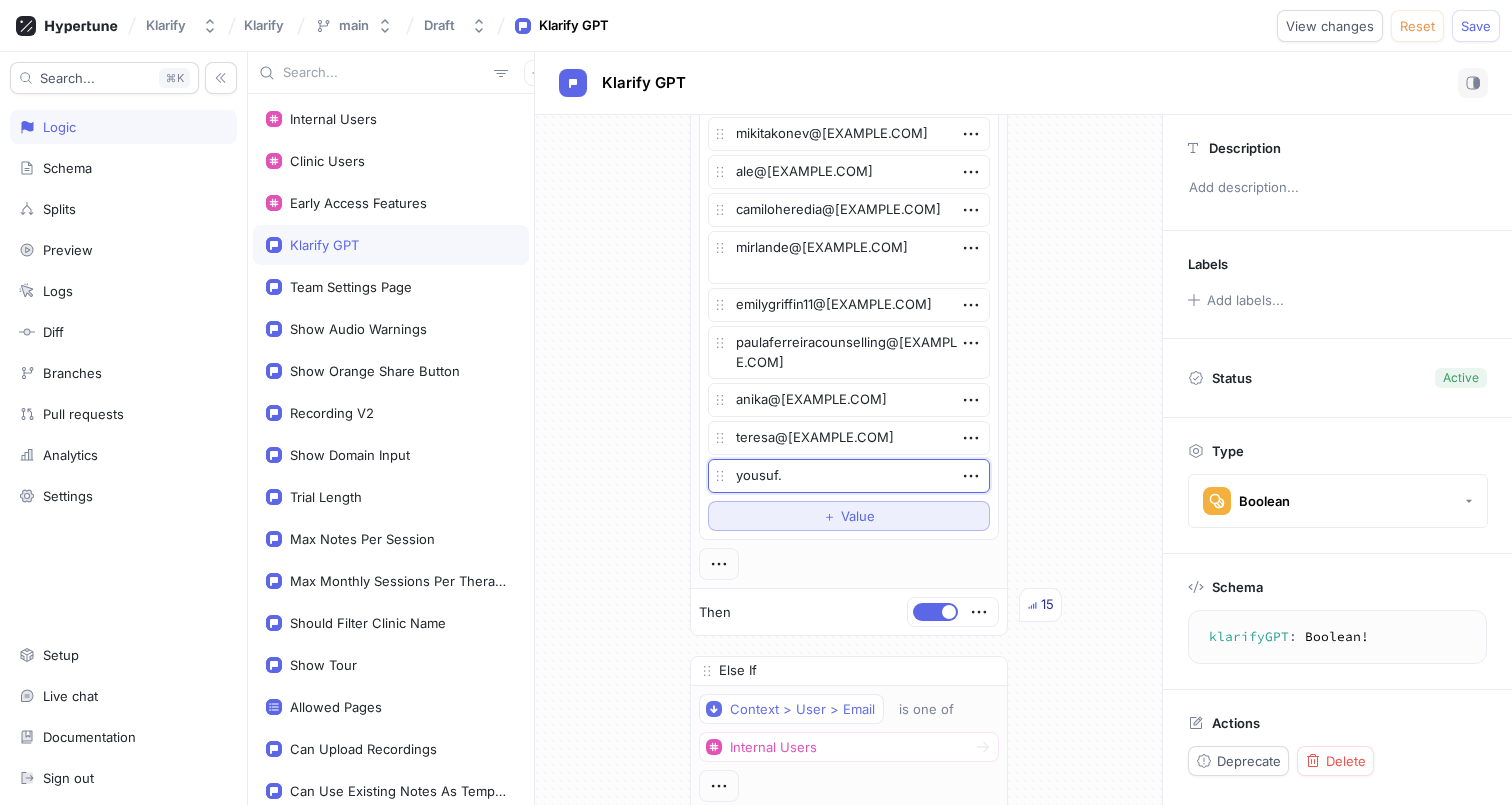 type on "x" 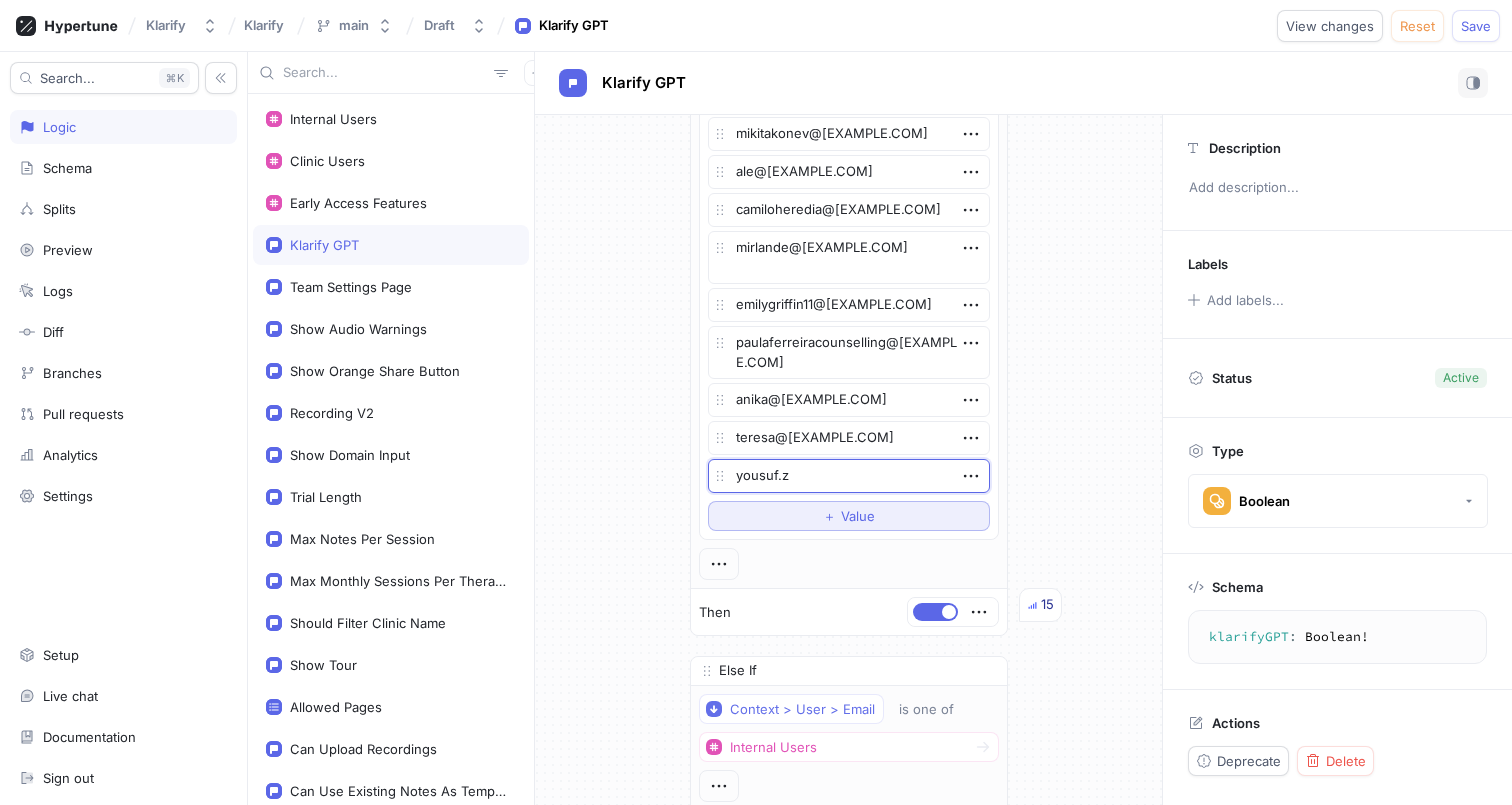 type on "x" 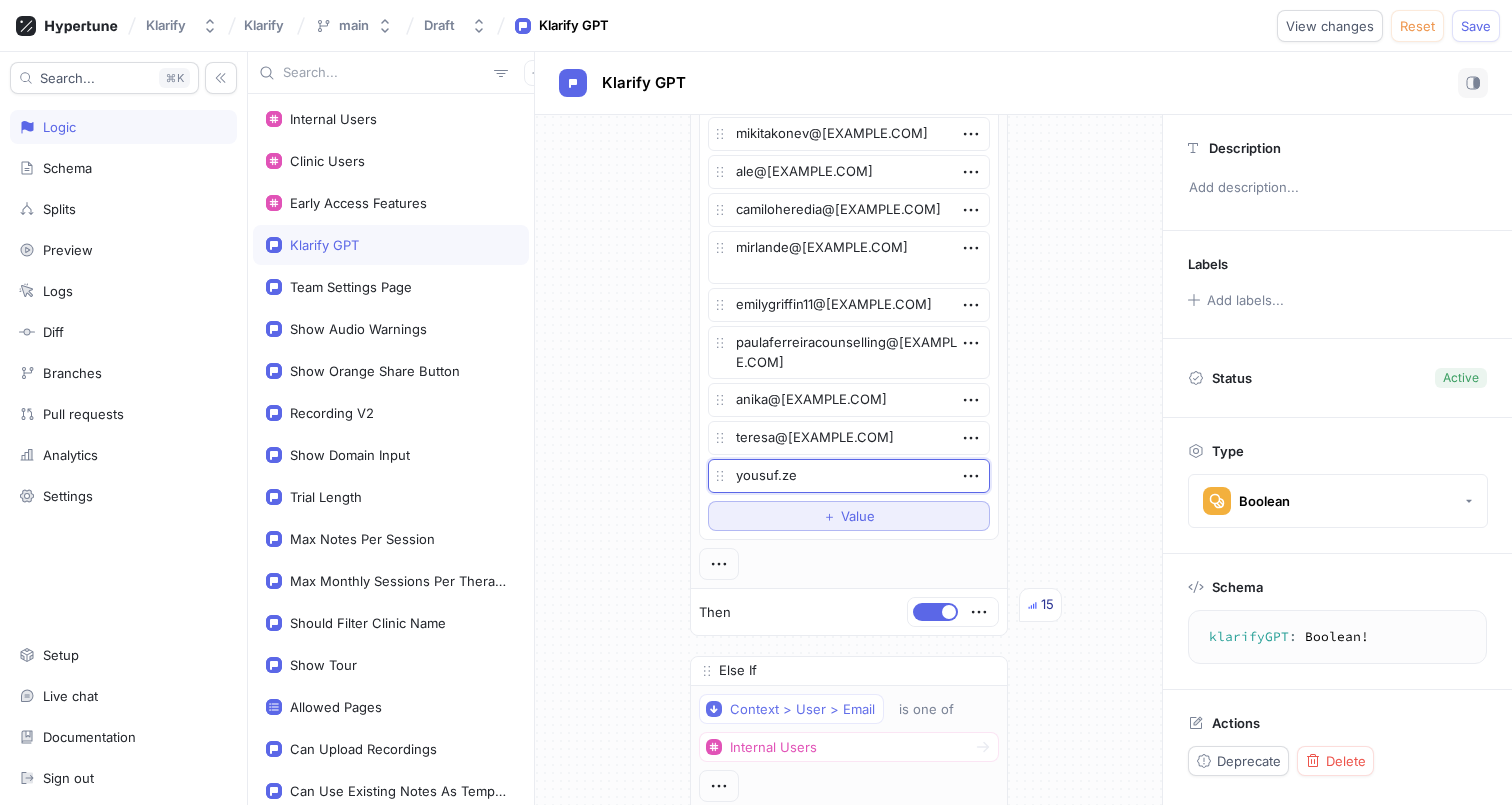 type on "x" 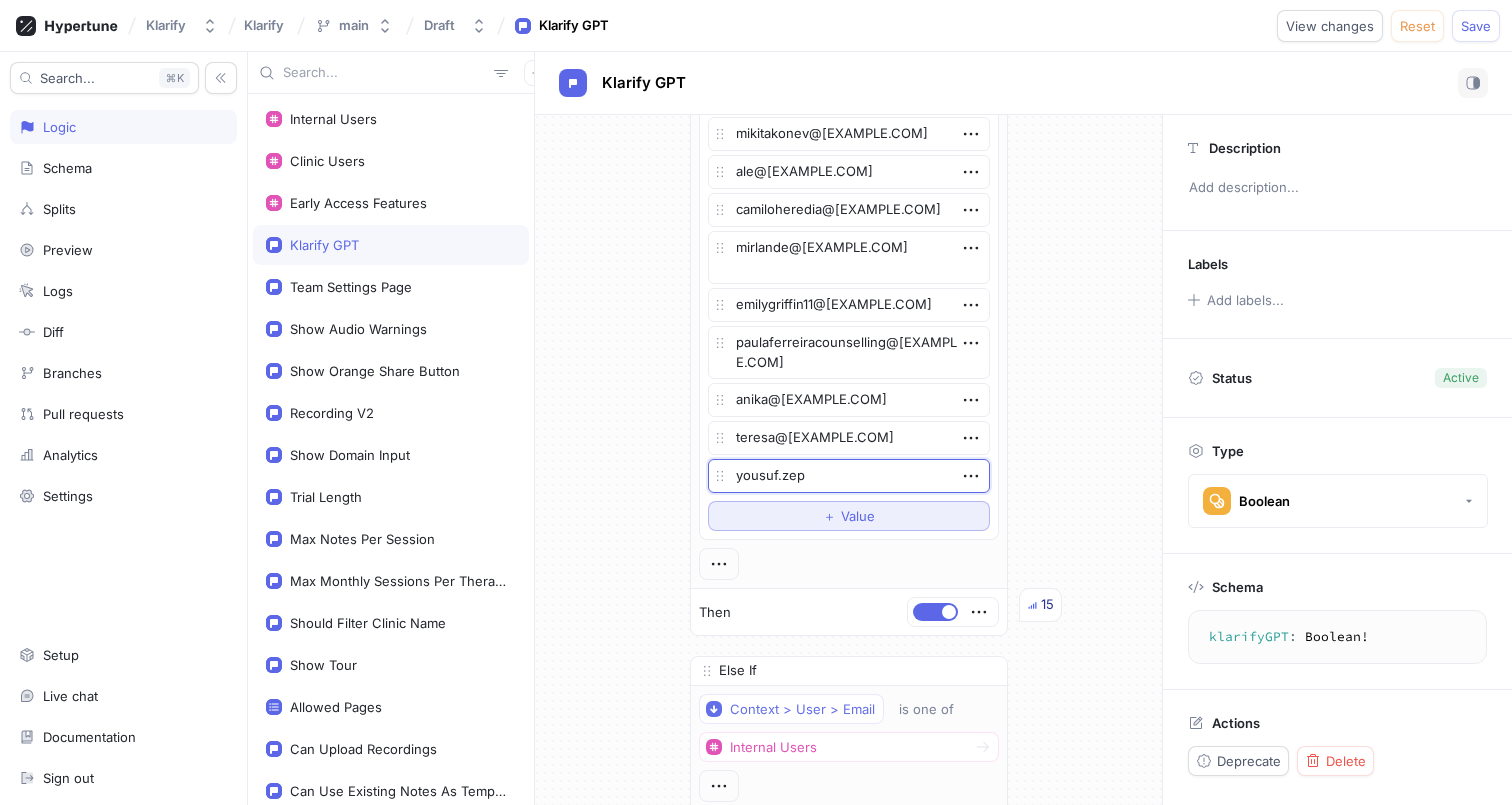 type on "x" 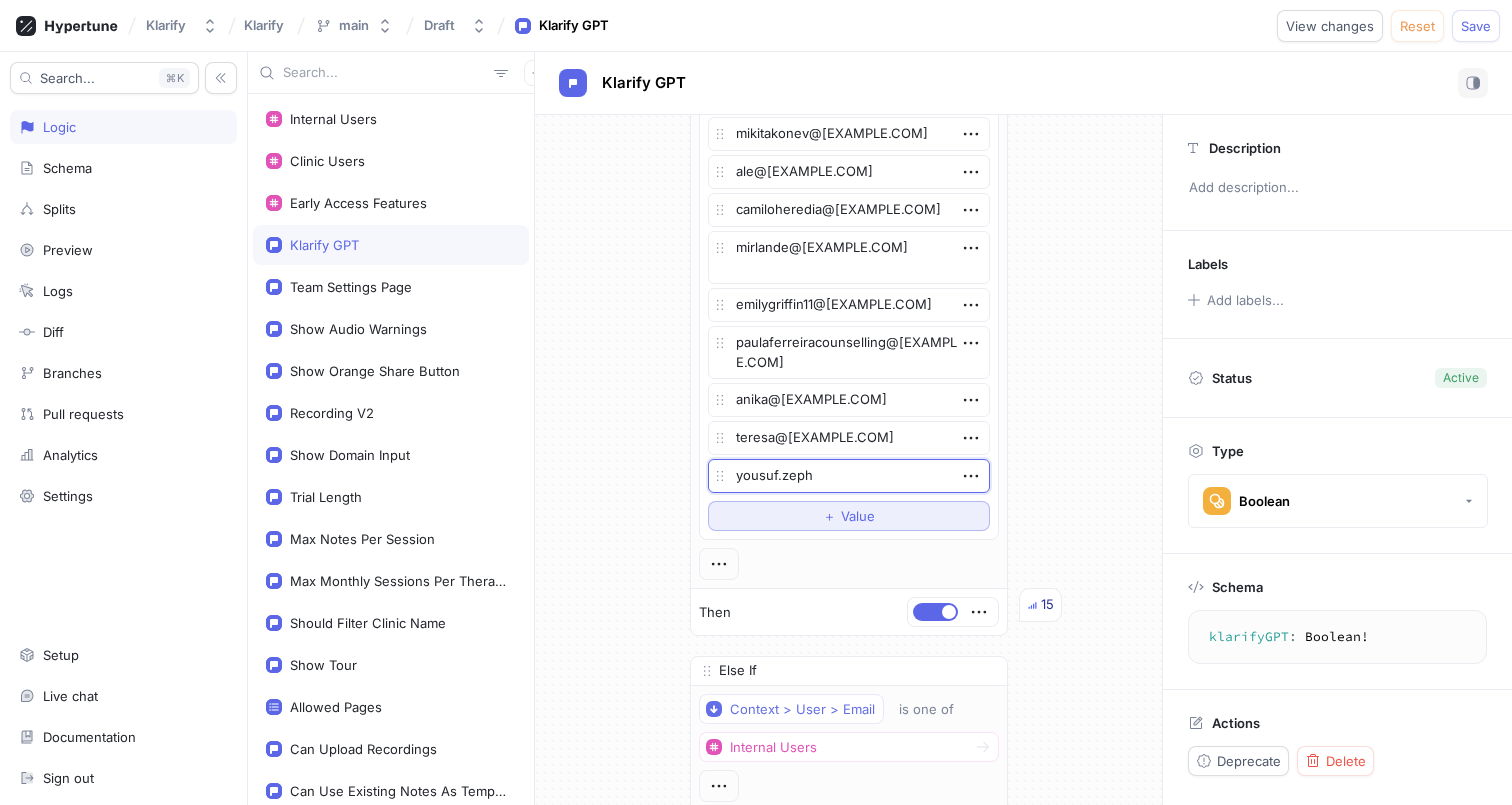 type on "x" 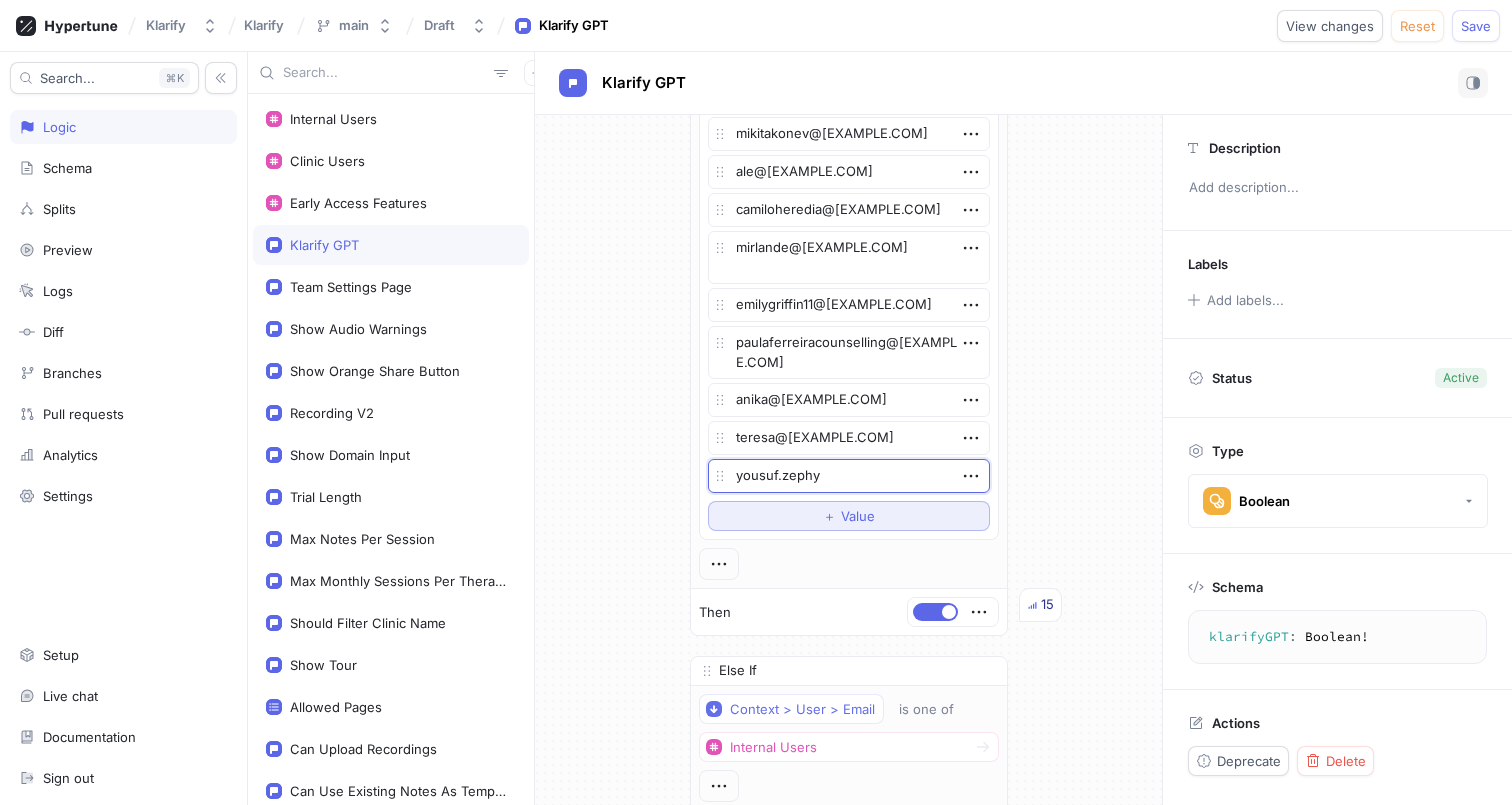 type on "x" 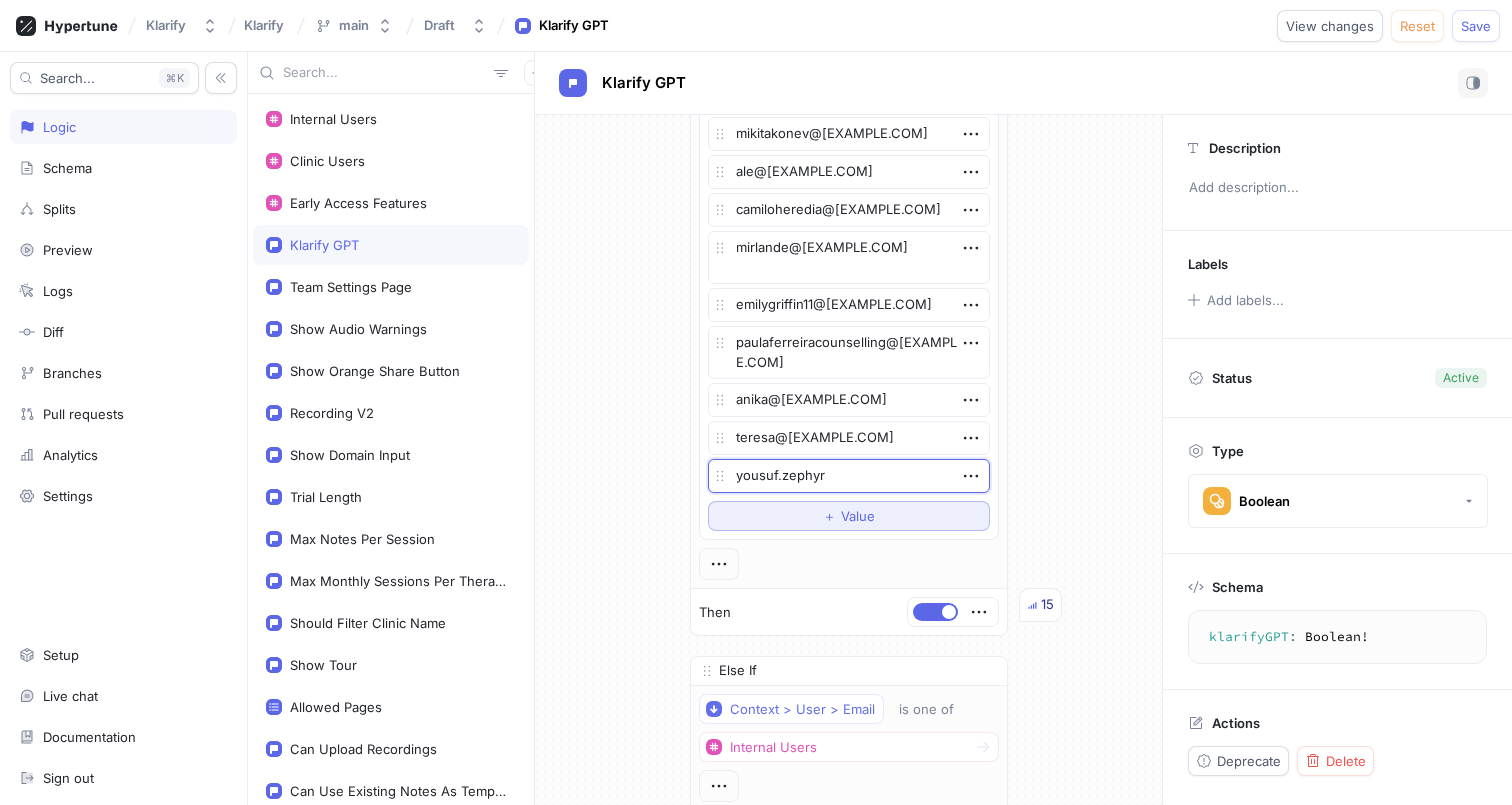type on "x" 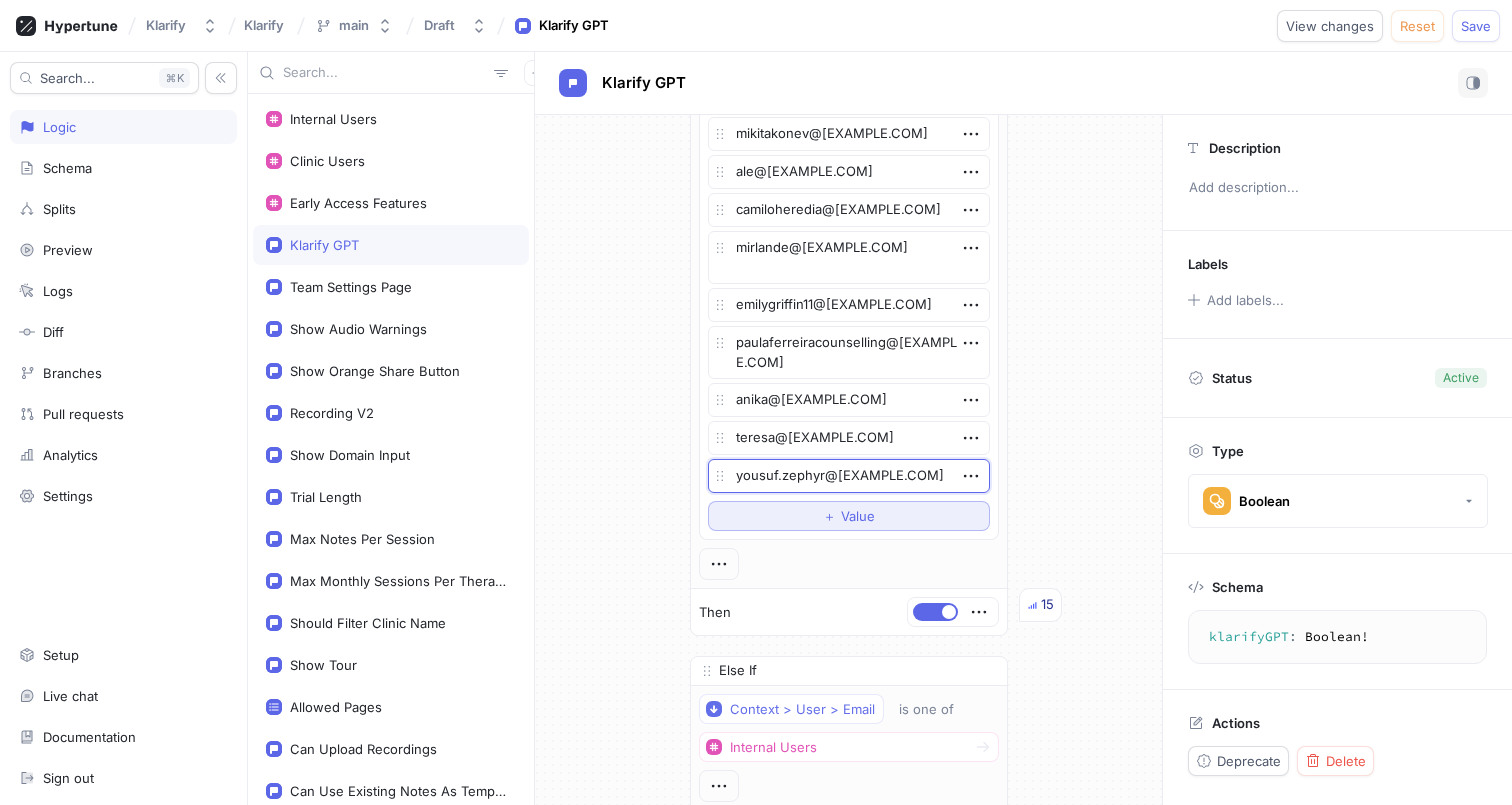 type on "x" 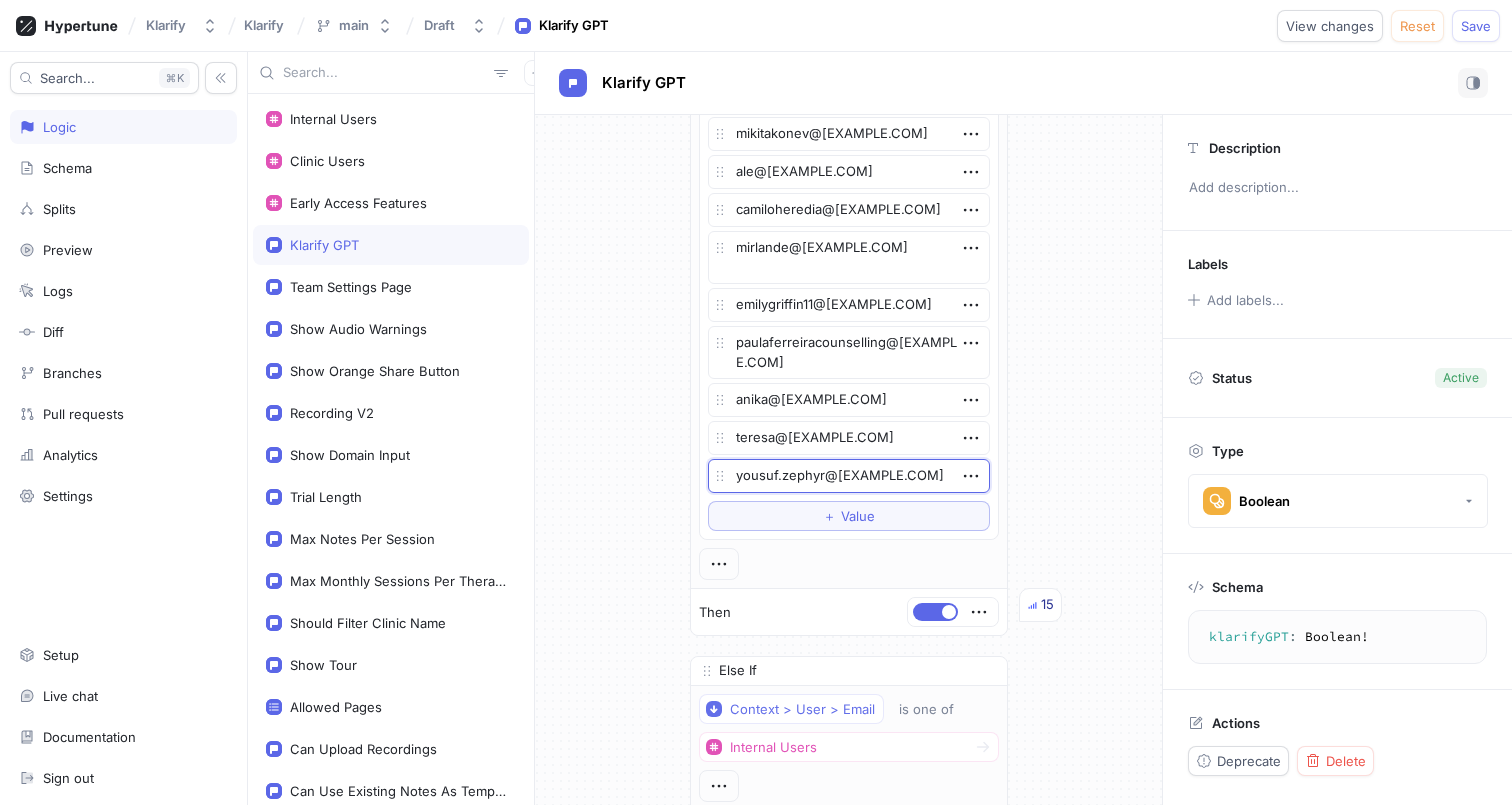 type on "yousuf.zephyr@[EXAMPLE.COM]" 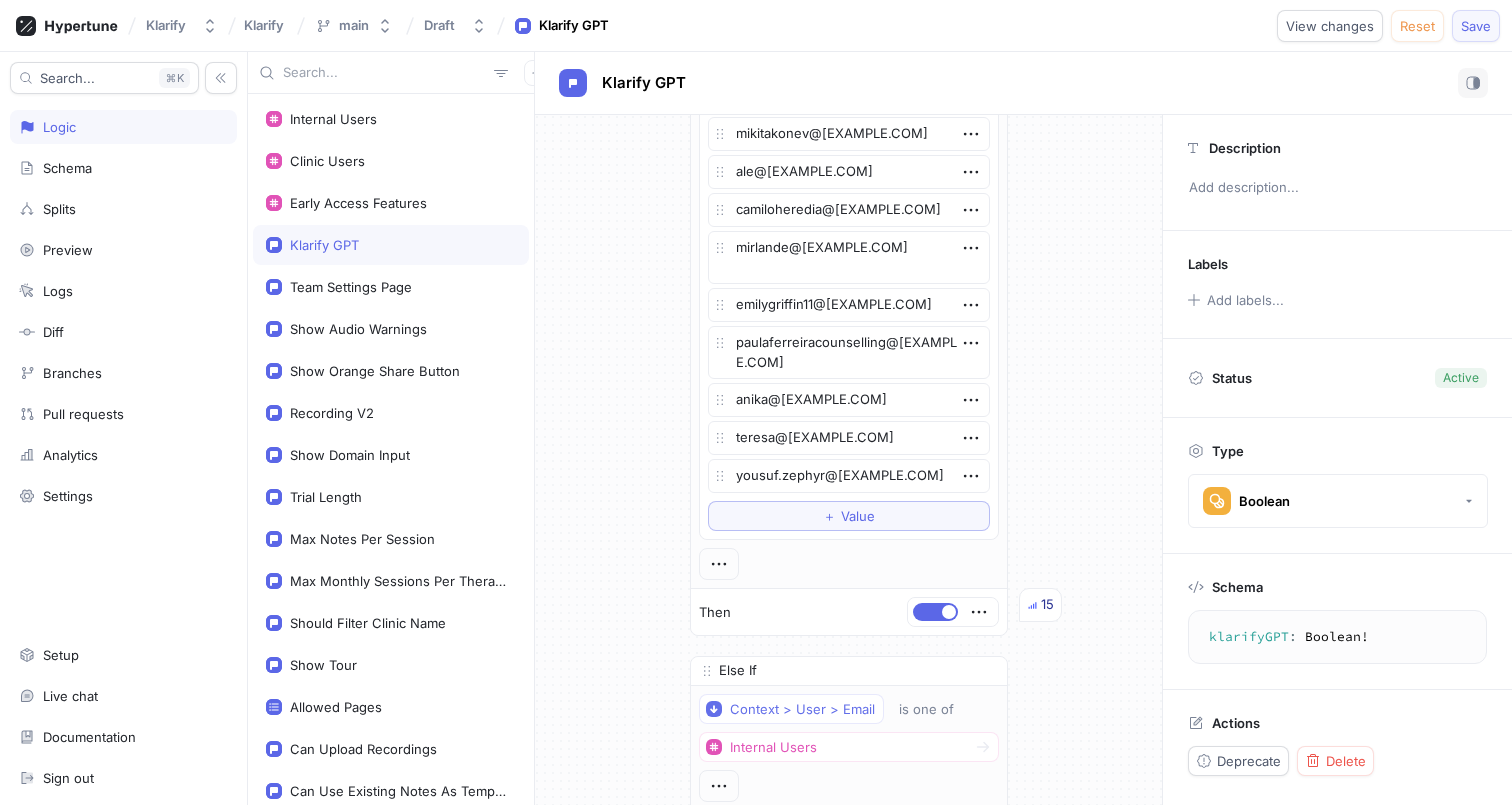 click on "Save" at bounding box center (1476, 26) 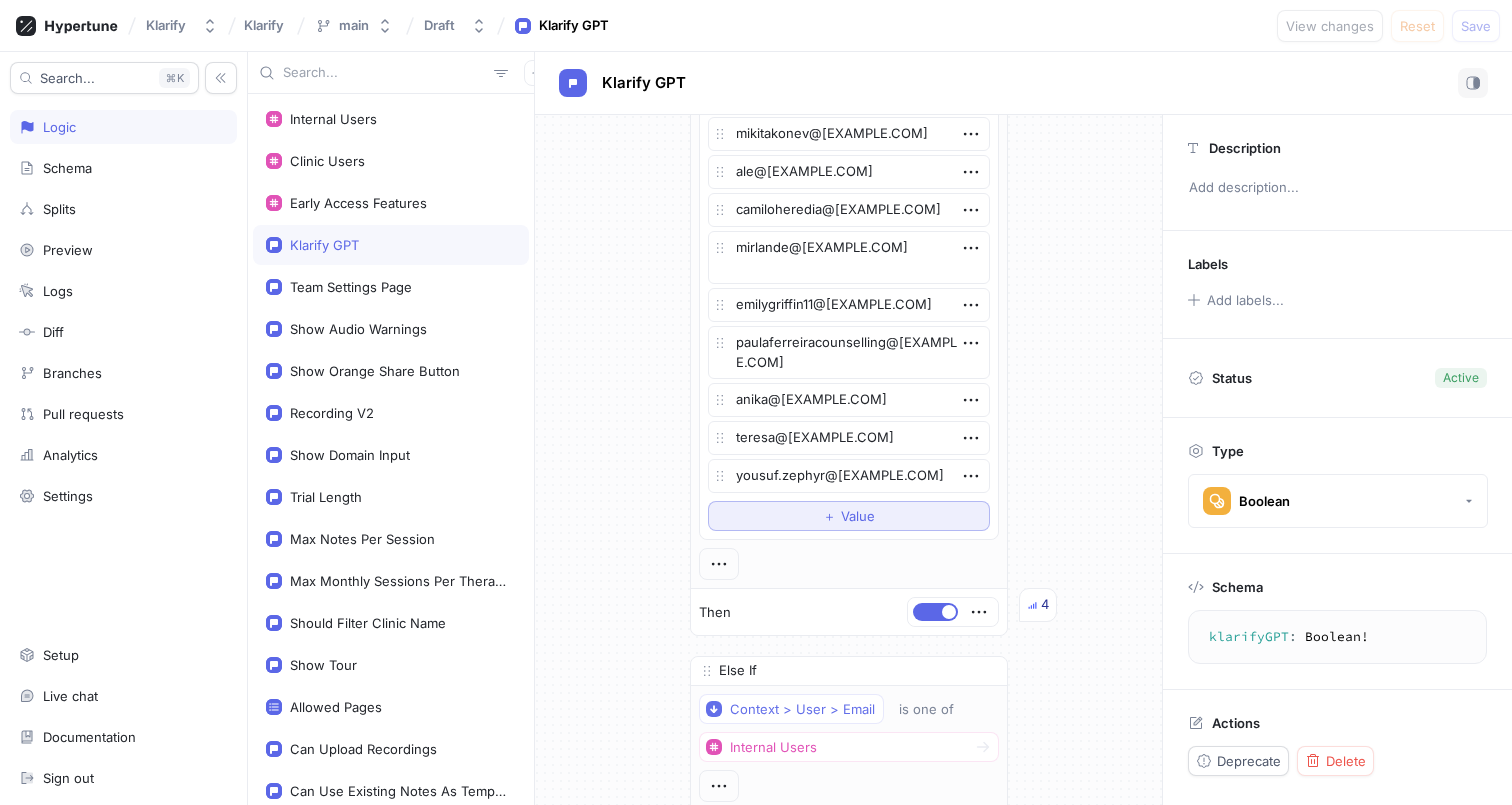click on "＋ Value" at bounding box center (849, 516) 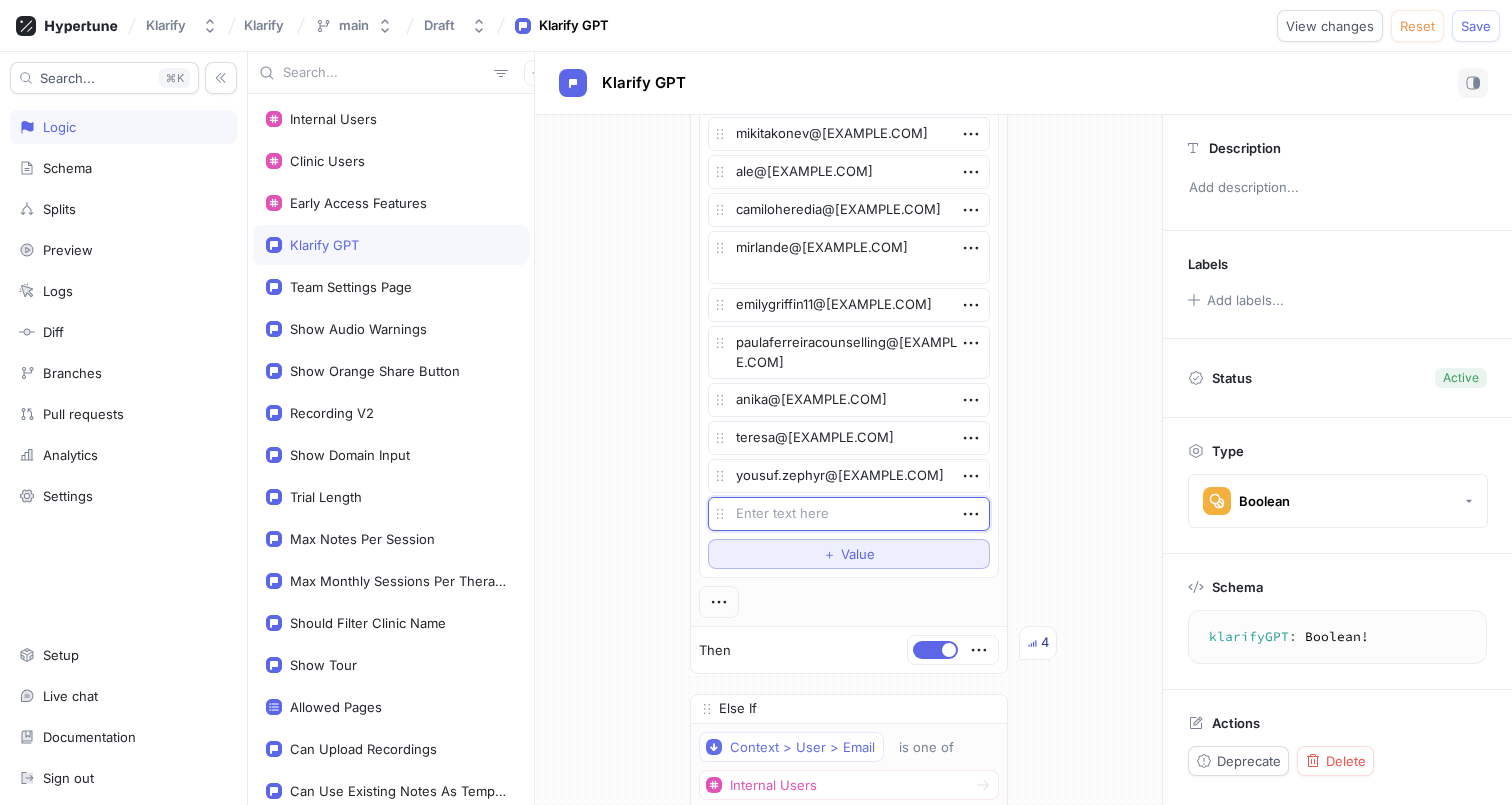 type on "x" 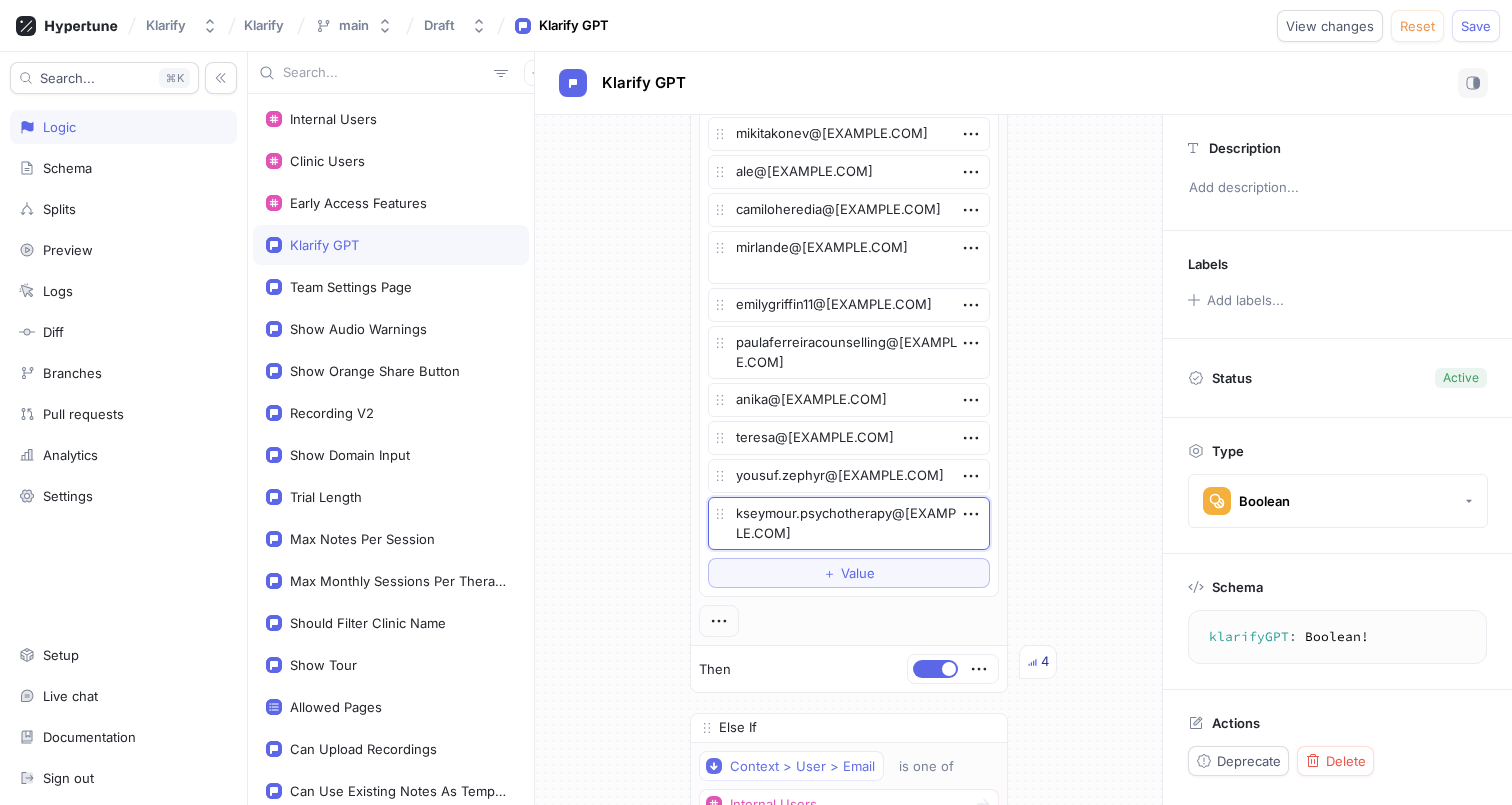 type on "x" 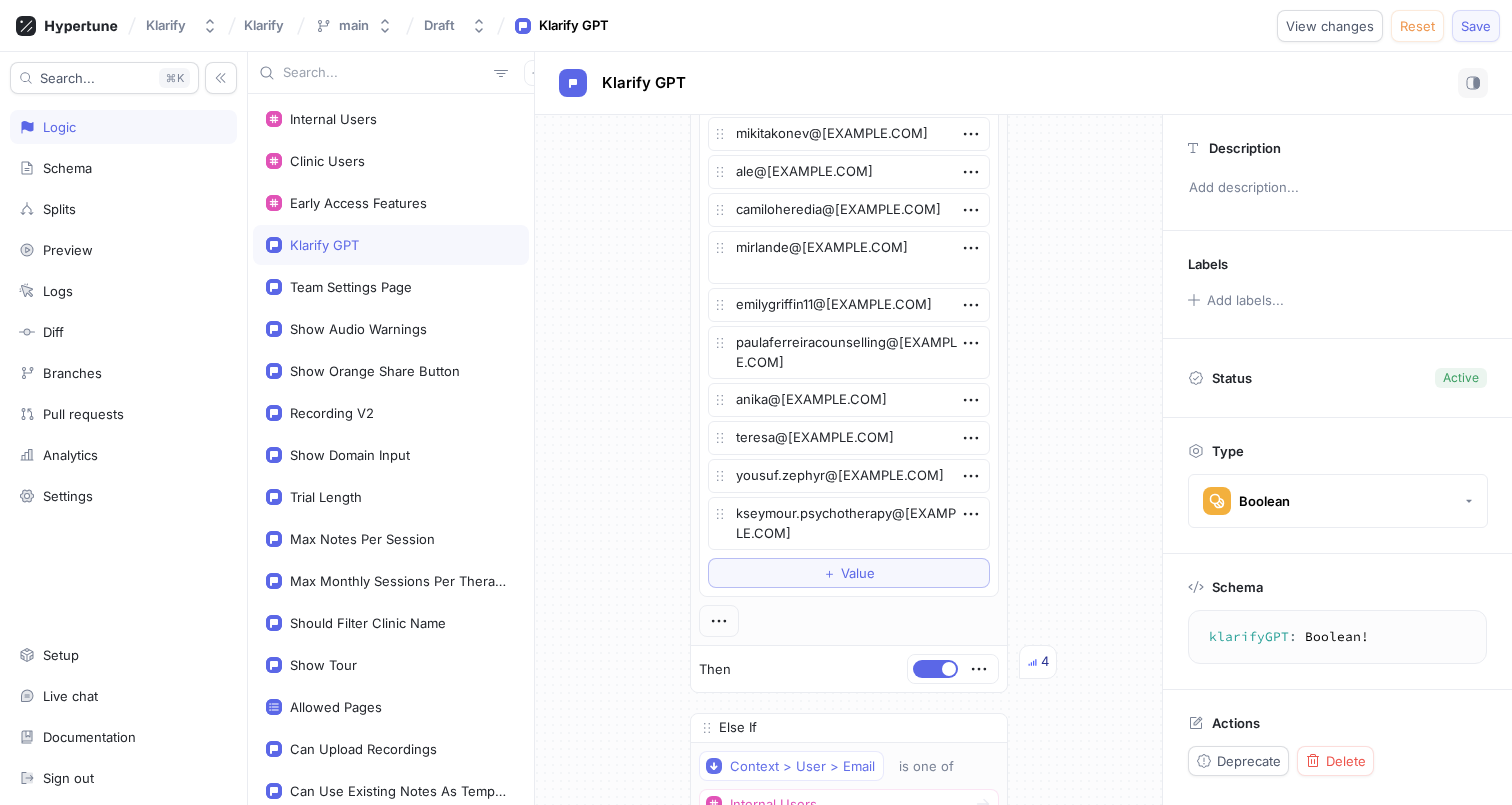 click on "Save" at bounding box center (1476, 26) 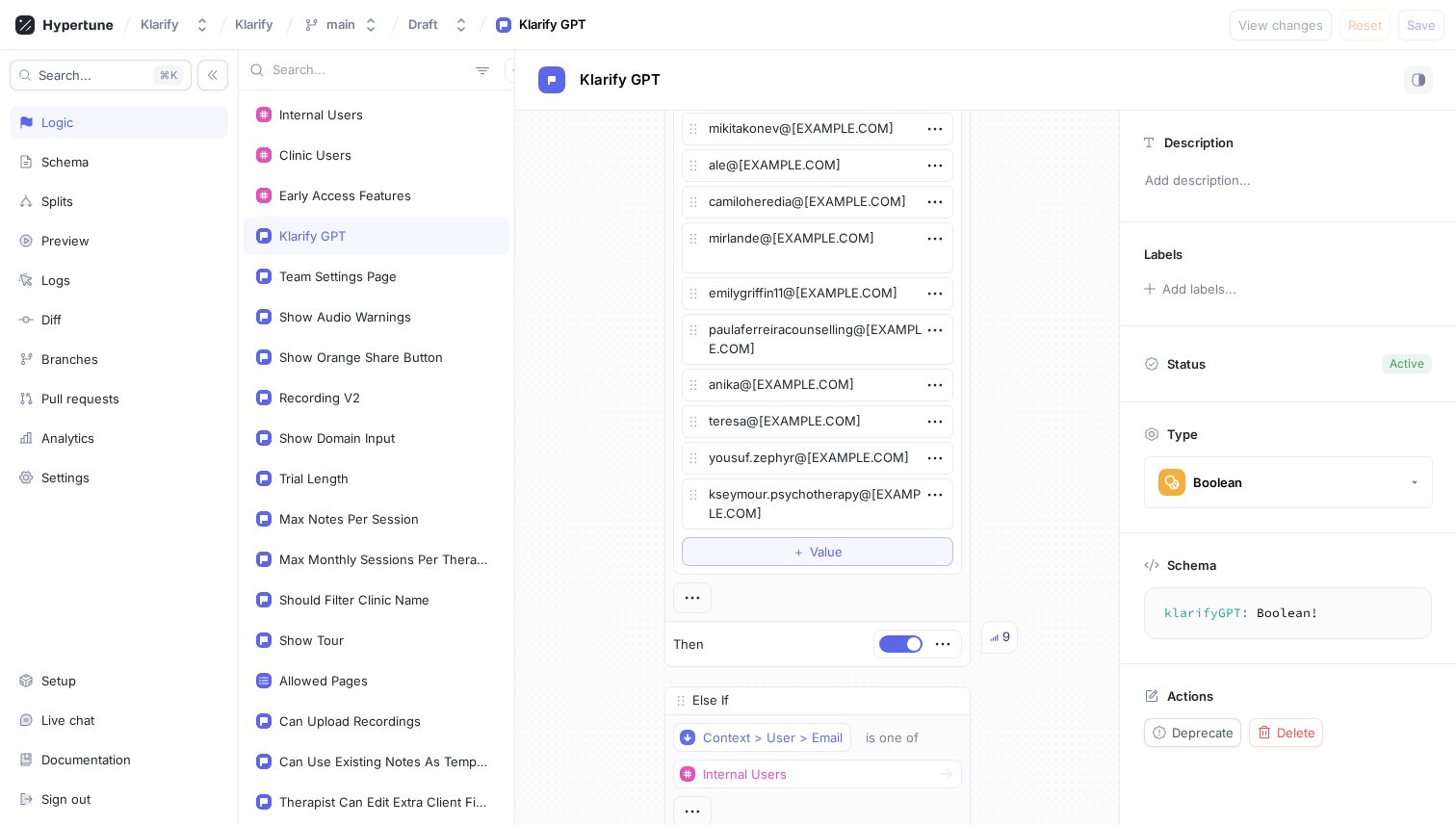 type on "x" 